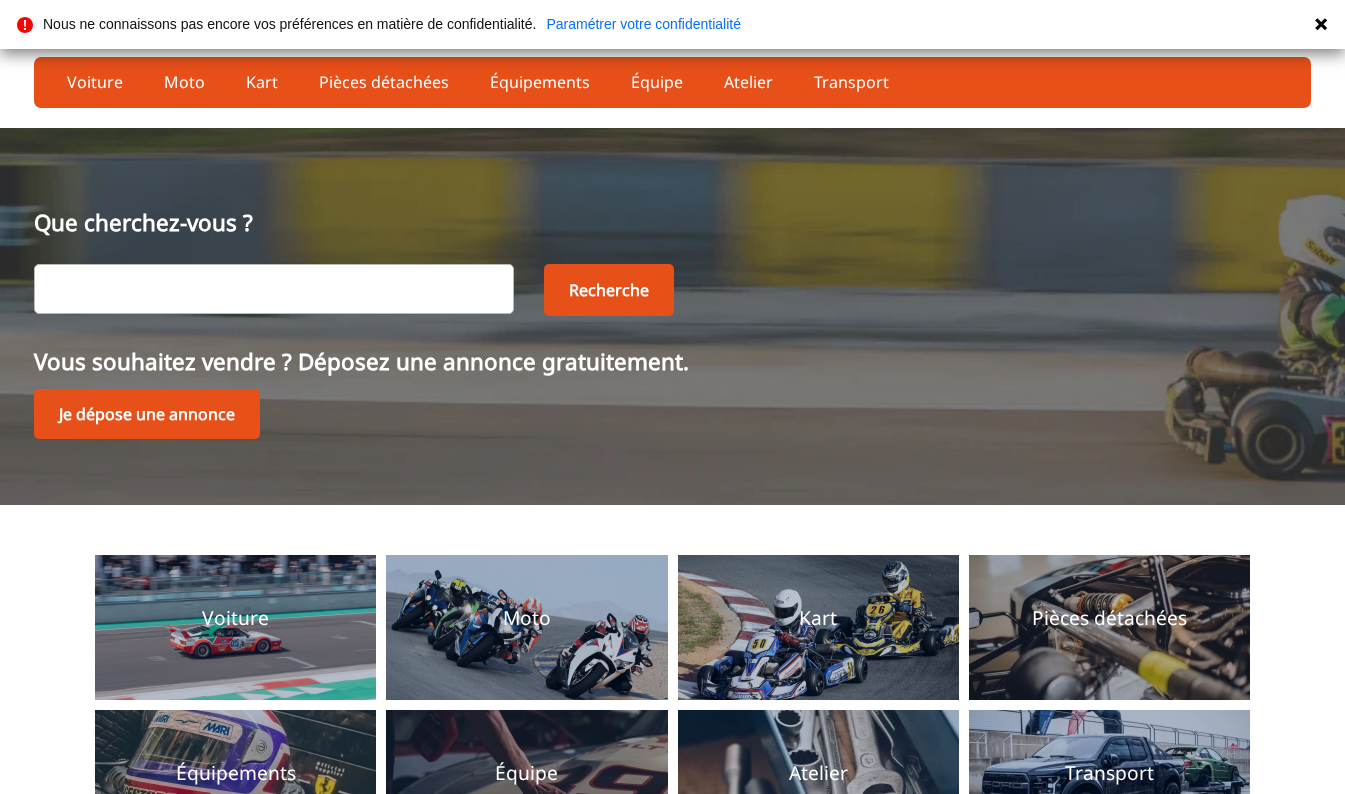 scroll, scrollTop: 0, scrollLeft: 0, axis: both 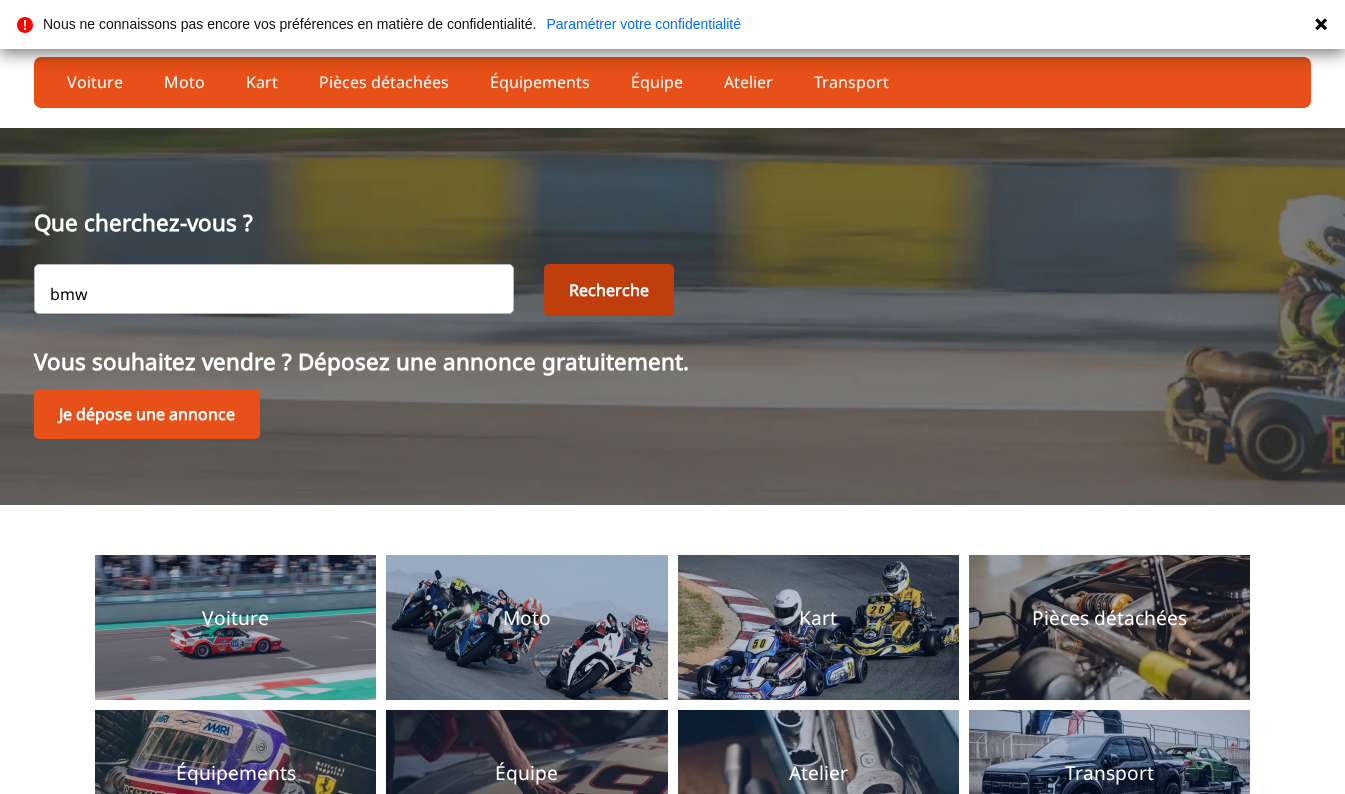click on "Recherche" at bounding box center (609, 290) 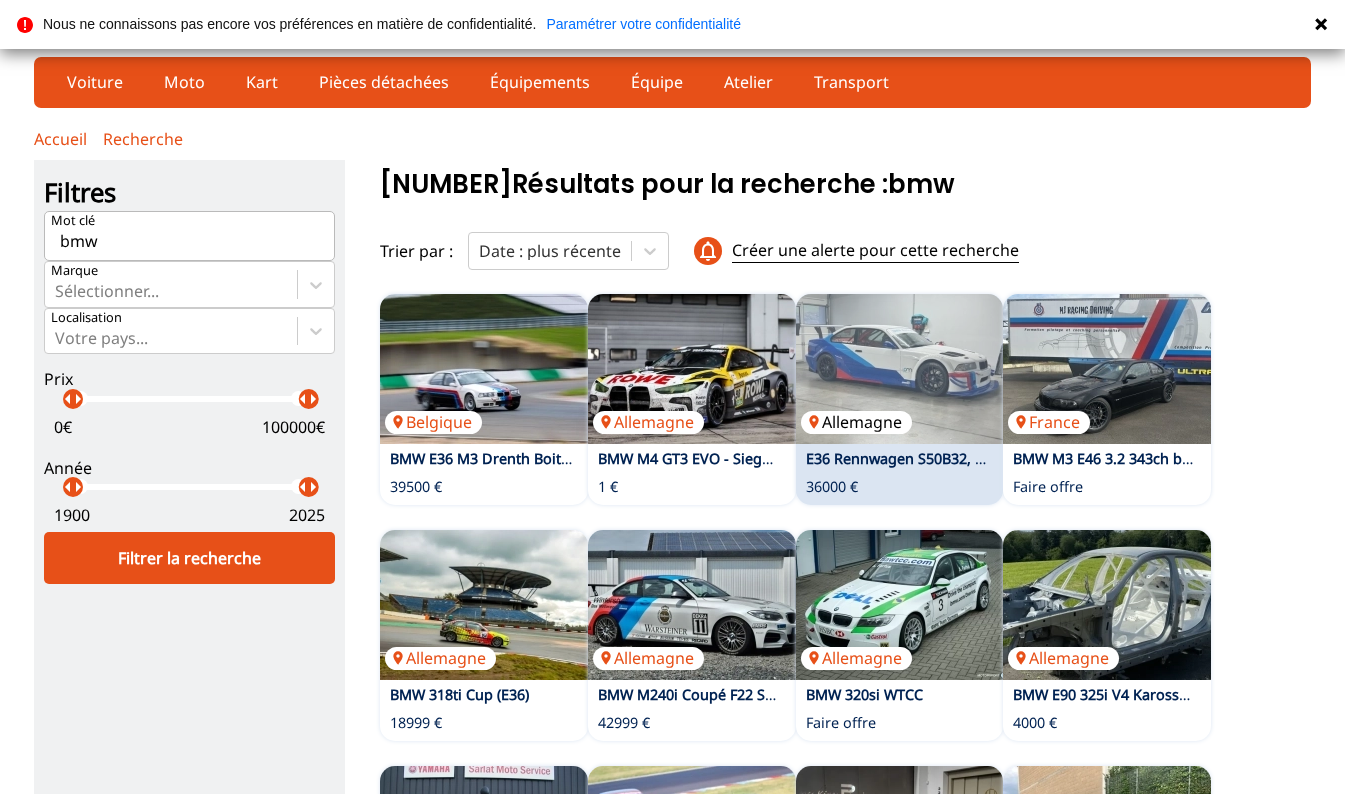 click at bounding box center (900, 369) 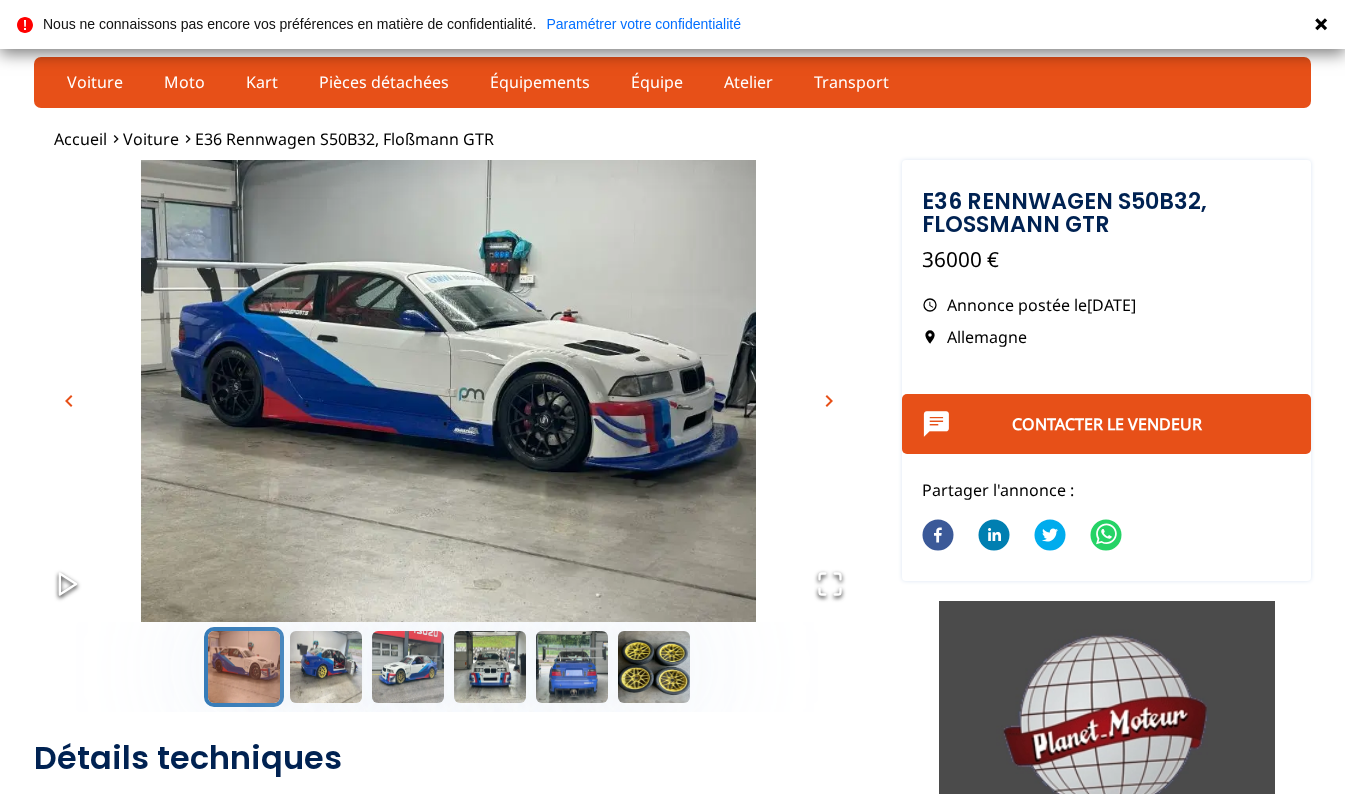 scroll, scrollTop: 0, scrollLeft: 0, axis: both 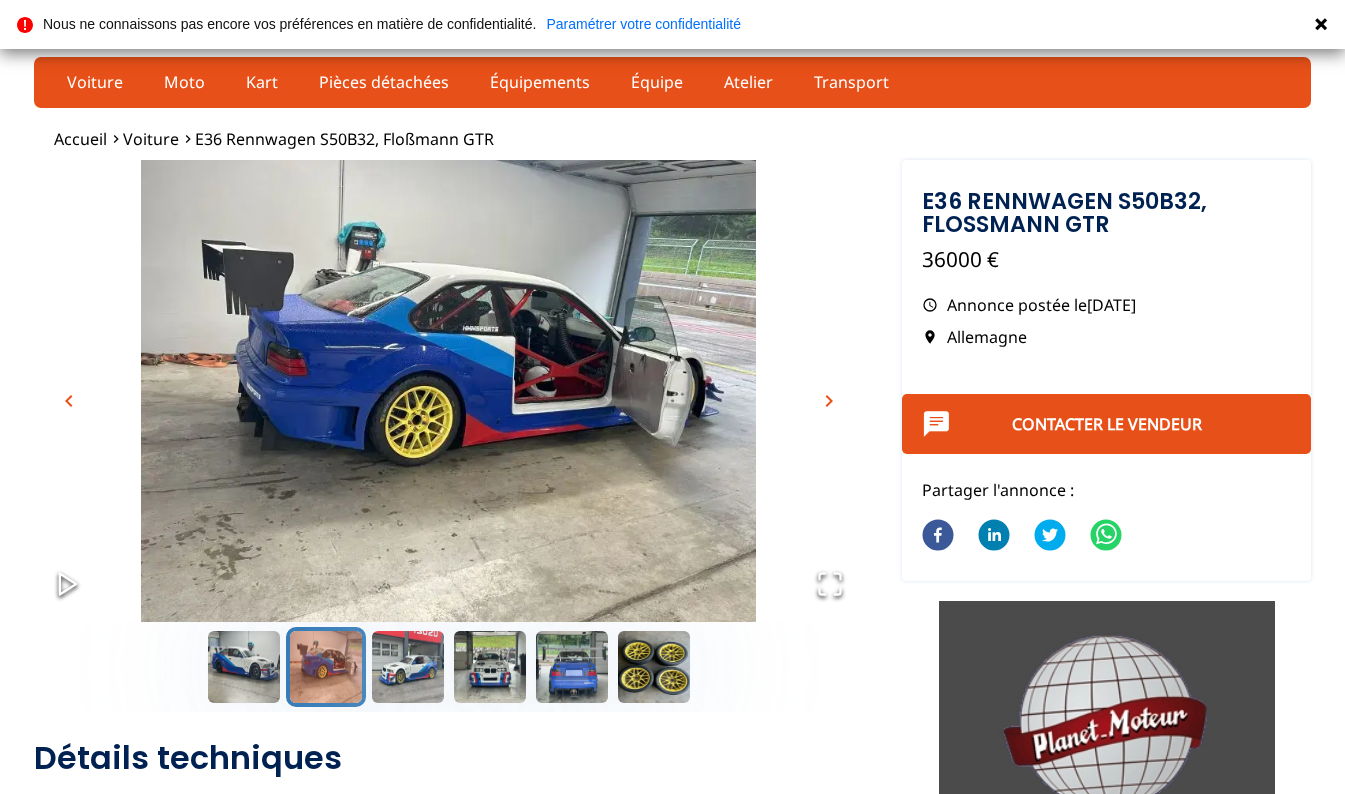 click on "chevron_right" at bounding box center [829, 401] 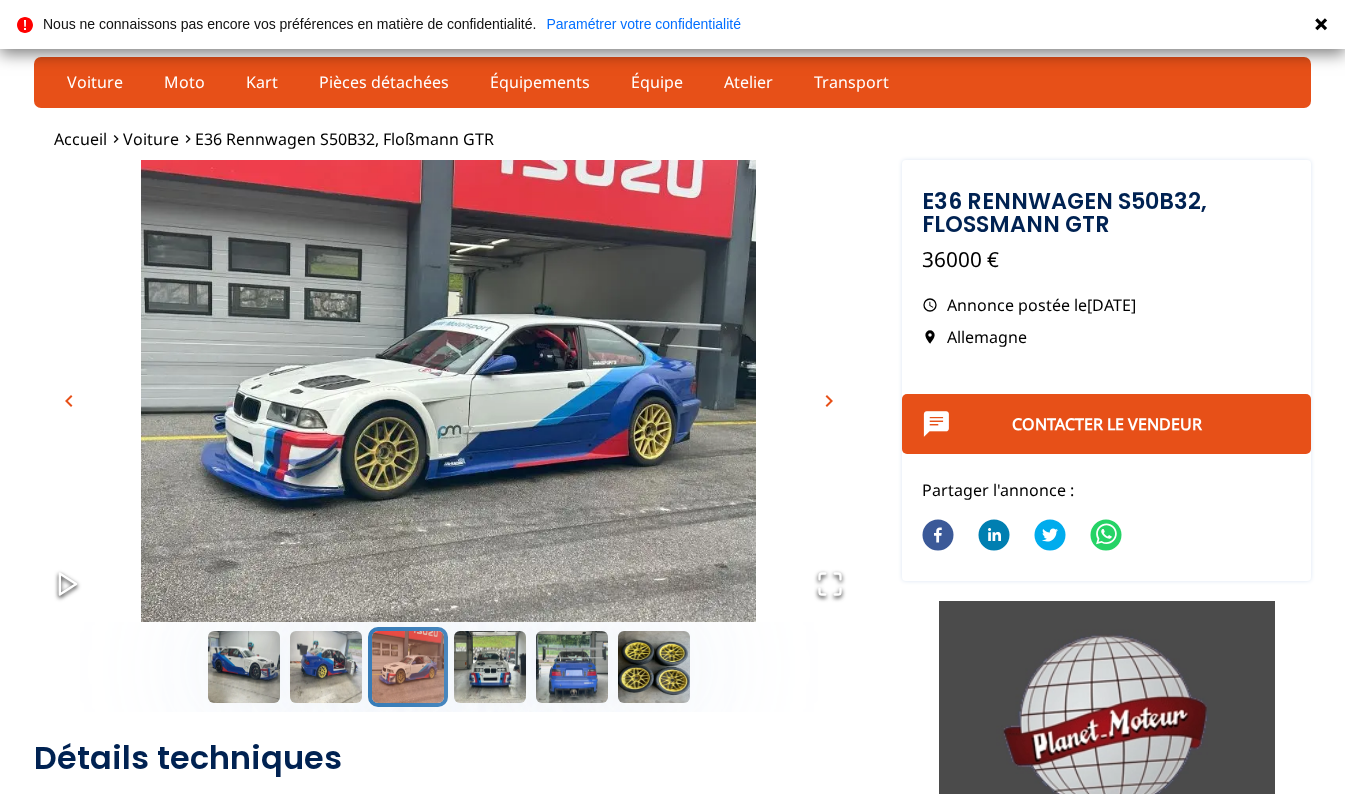 click on "chevron_right" at bounding box center [829, 401] 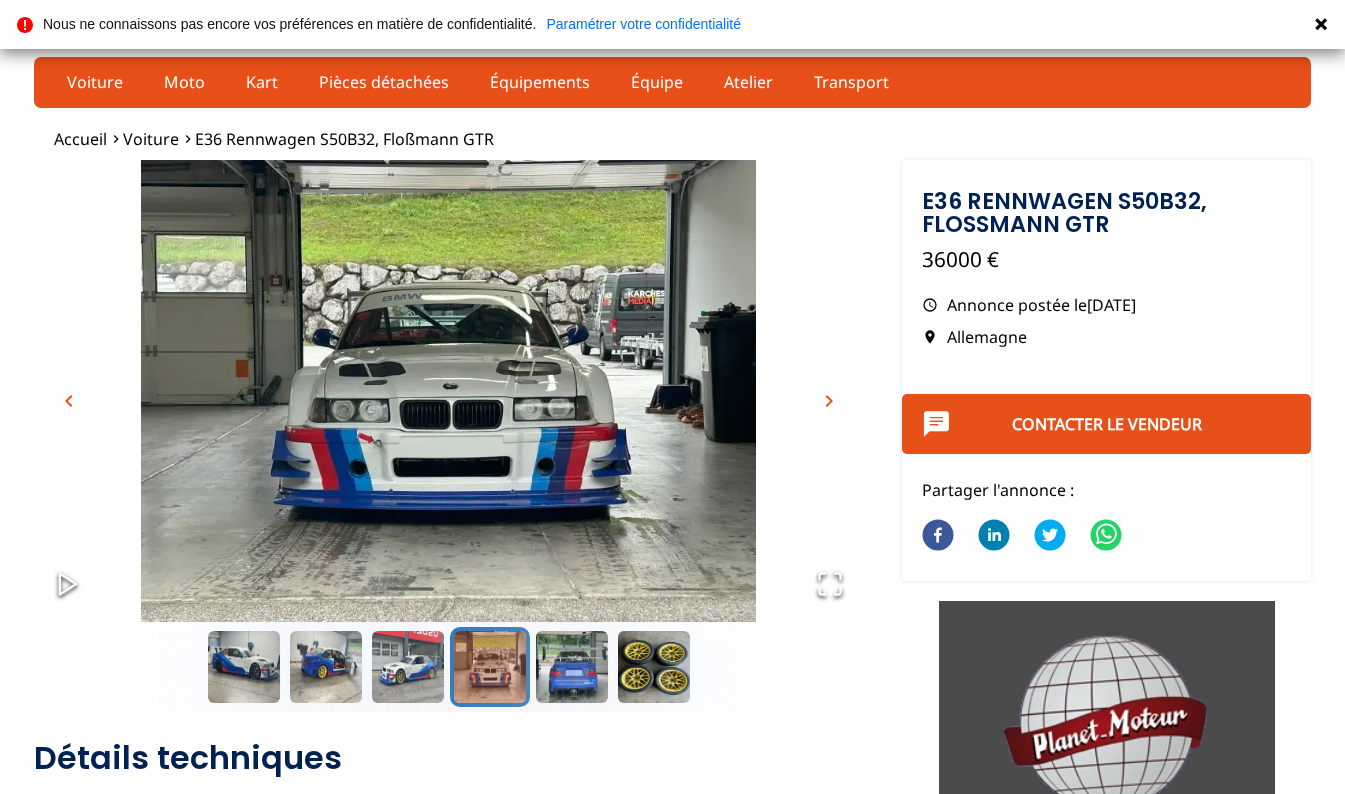 click on "chevron_right" at bounding box center [829, 401] 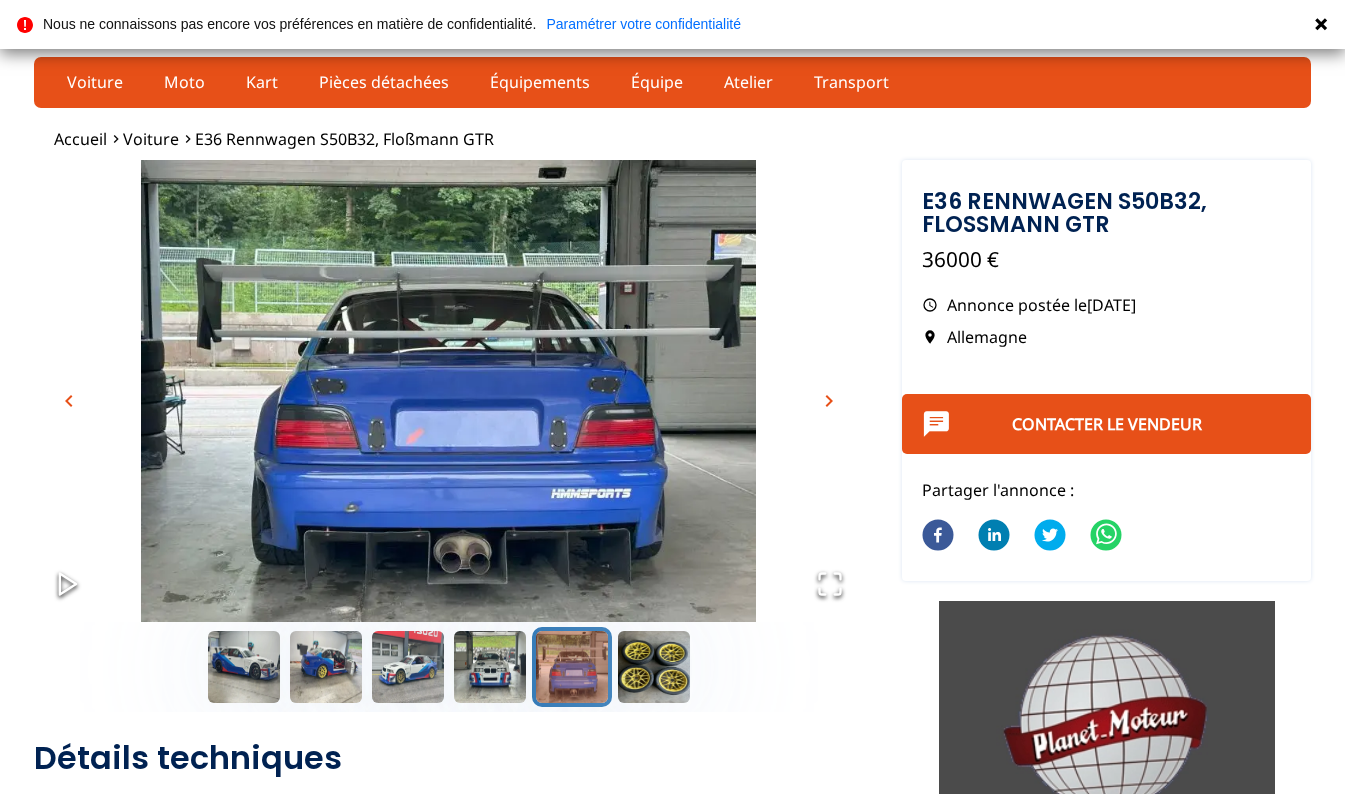 click on "chevron_right" at bounding box center (829, 401) 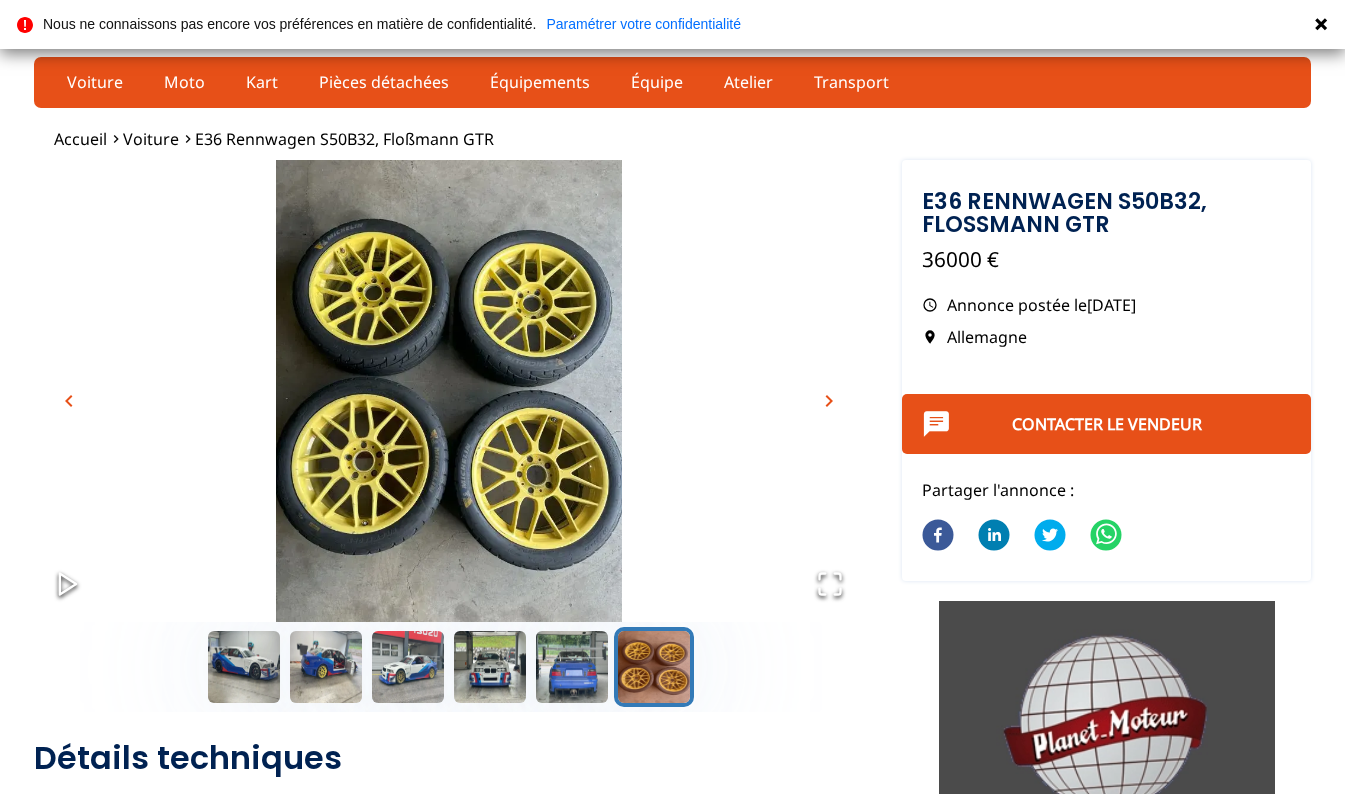 click on "chevron_right" at bounding box center (829, 401) 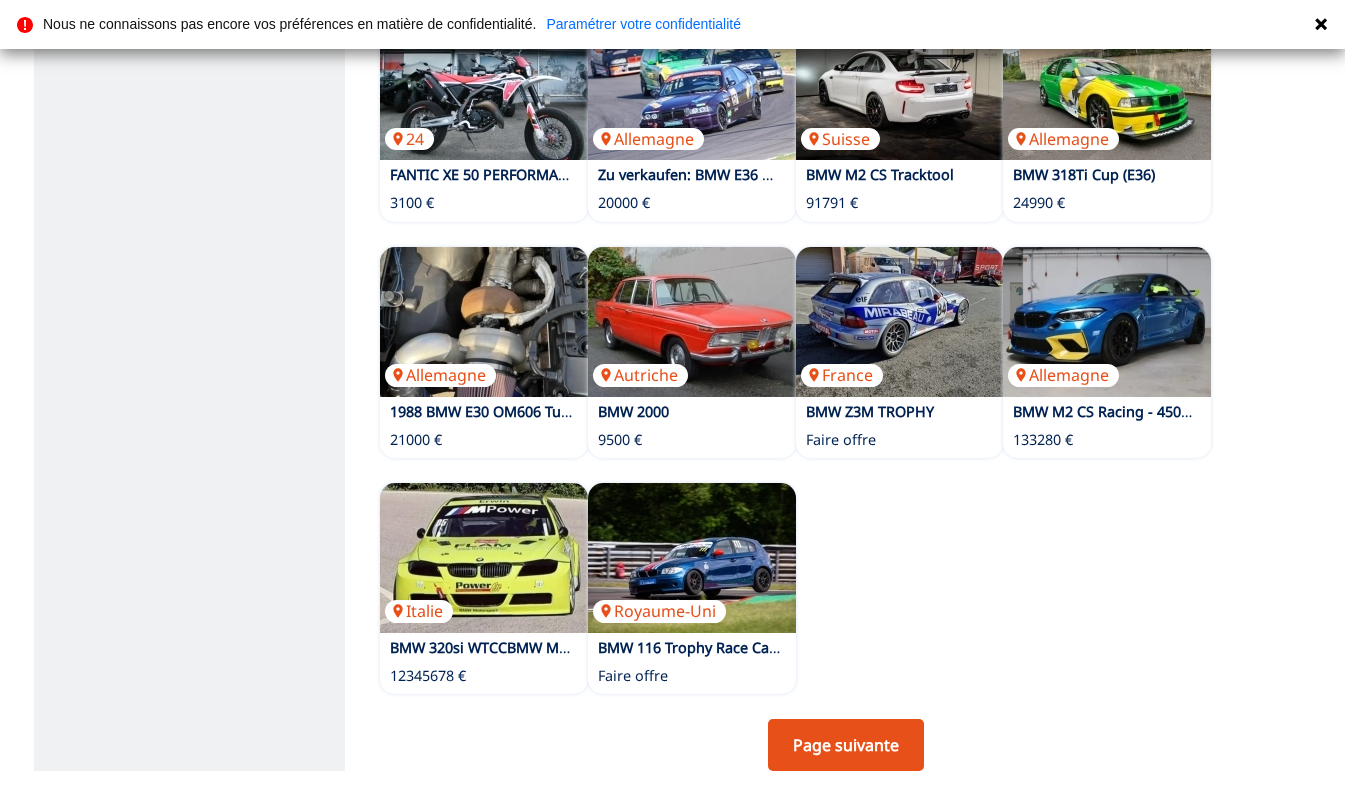 scroll, scrollTop: 704, scrollLeft: 0, axis: vertical 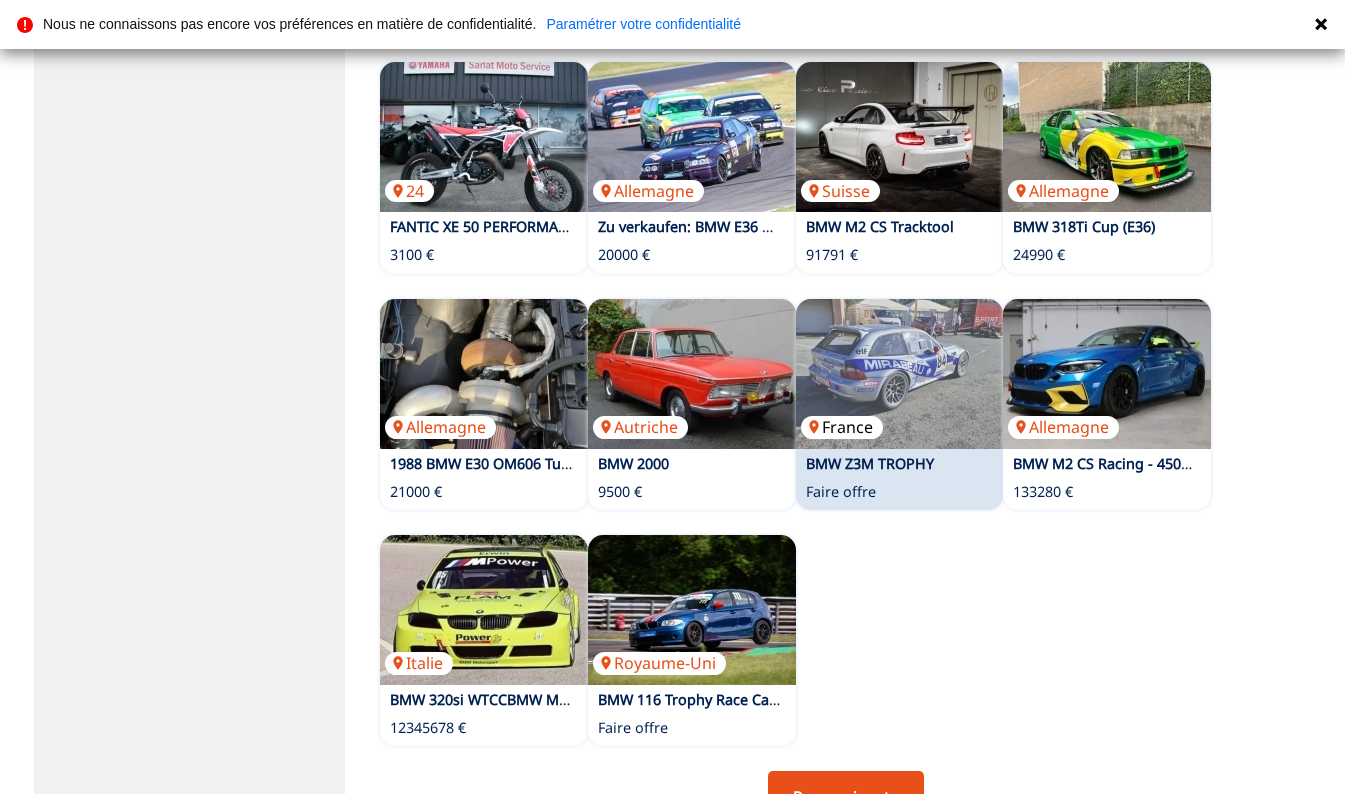 click at bounding box center [900, 374] 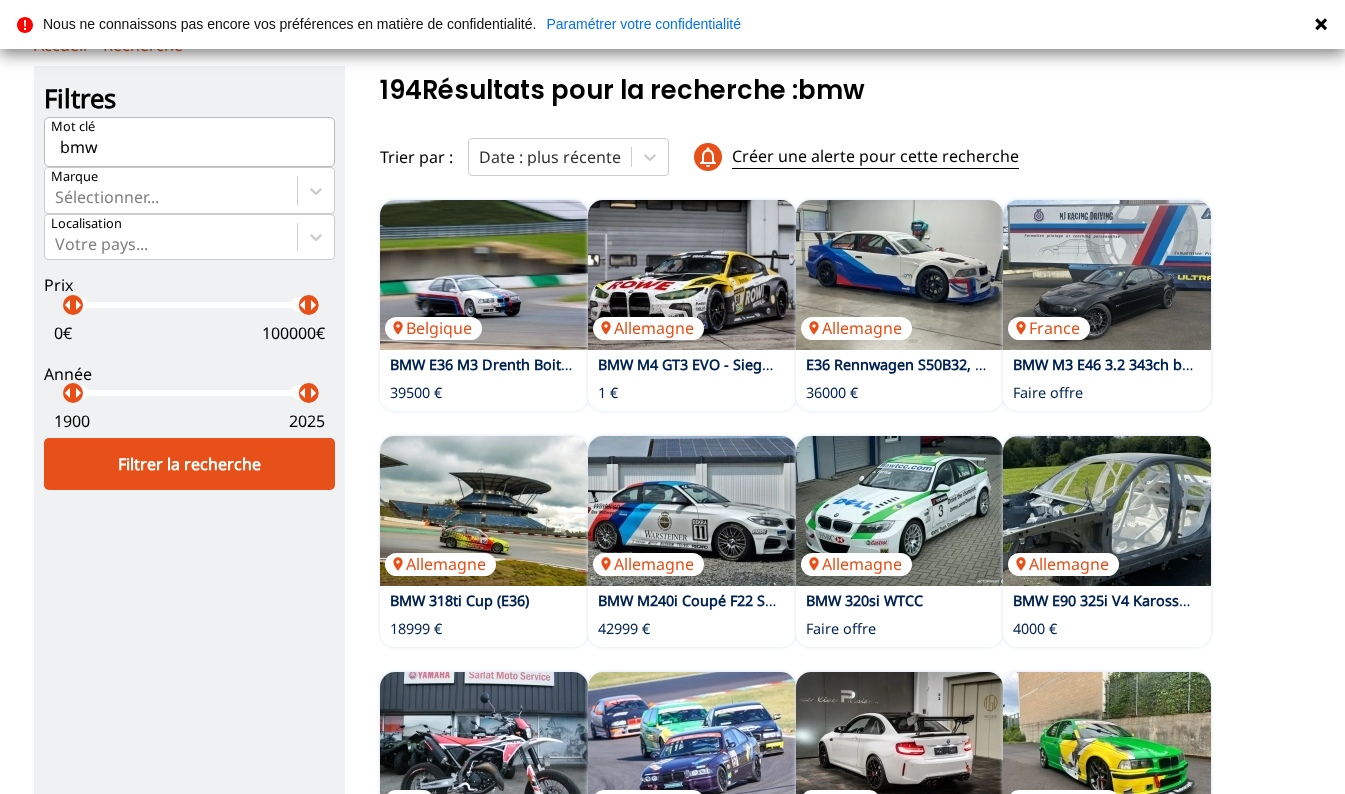 scroll, scrollTop: 92, scrollLeft: 0, axis: vertical 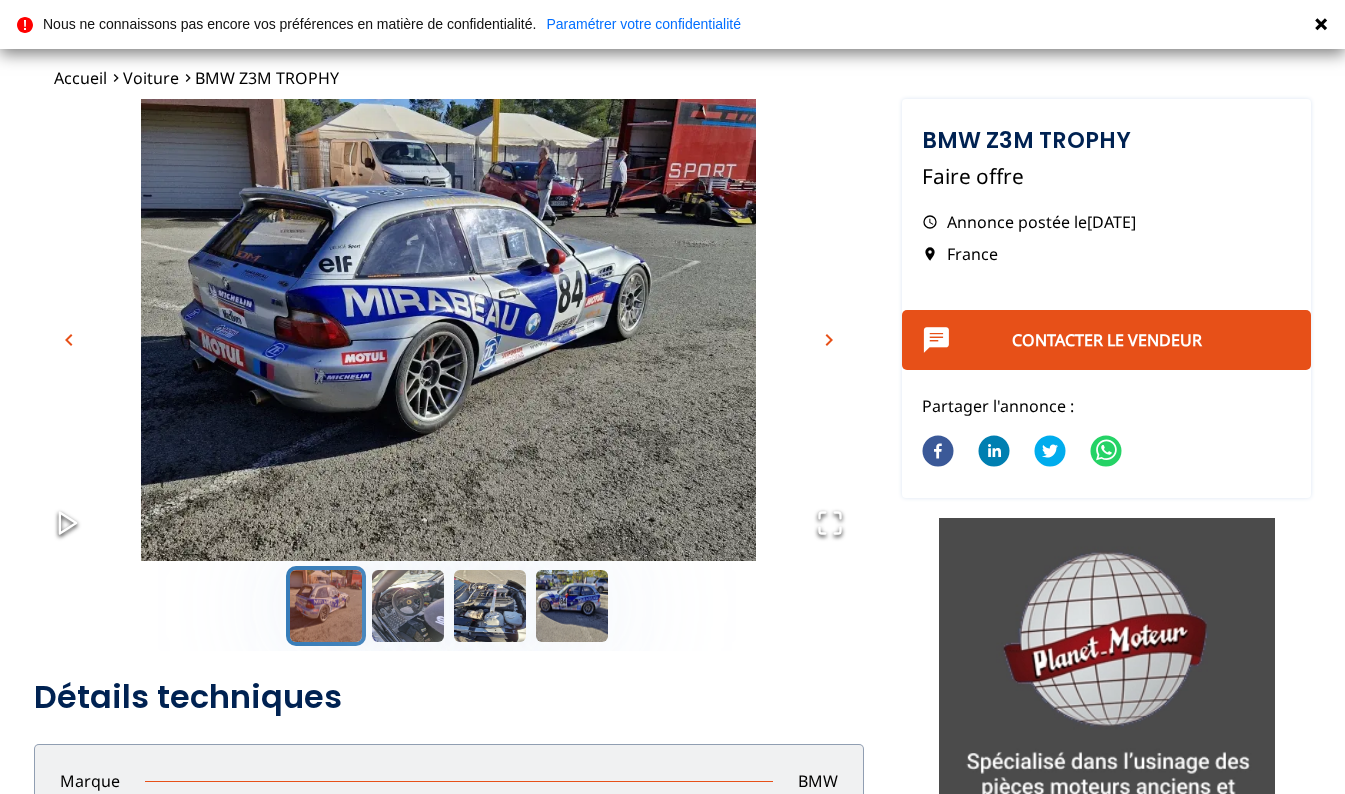 click on "chevron_right" at bounding box center [829, 340] 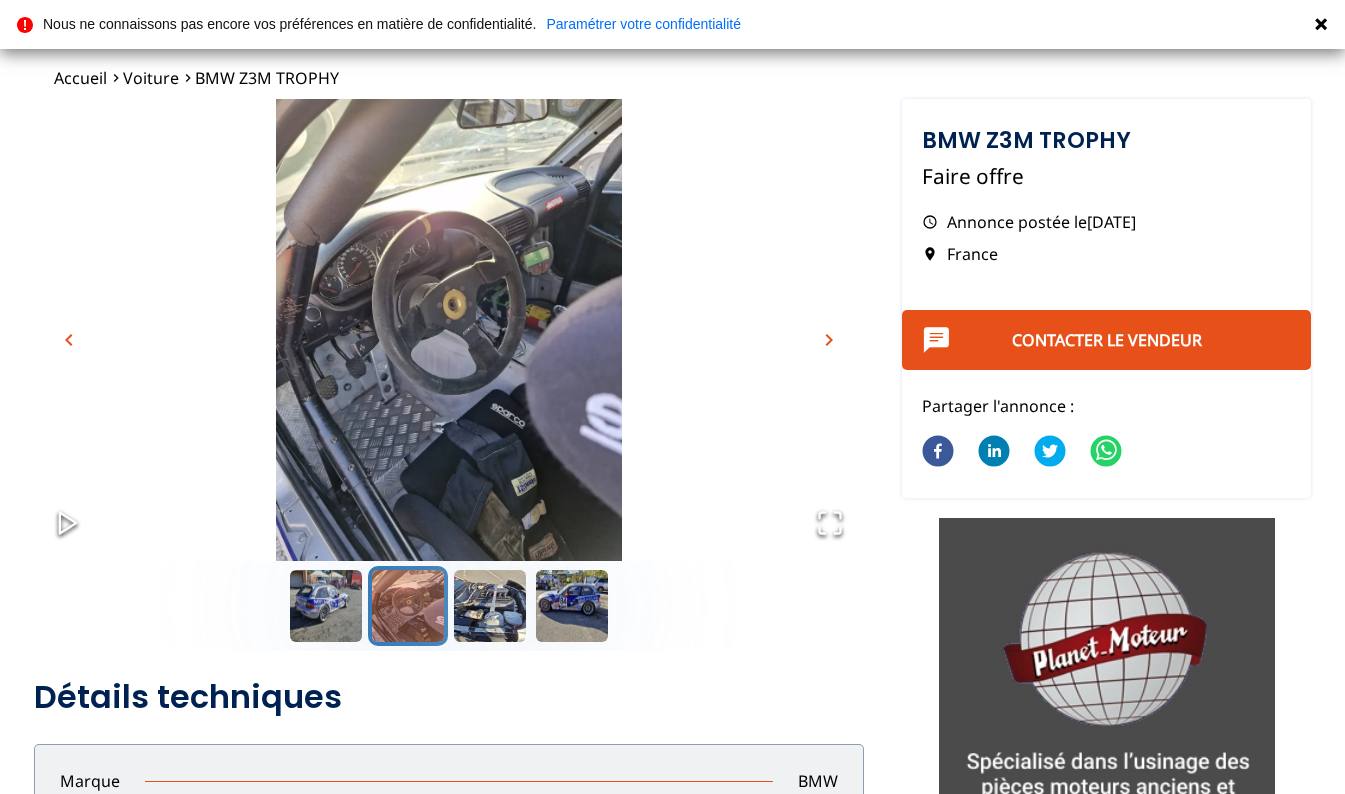 click on "chevron_right" at bounding box center (829, 340) 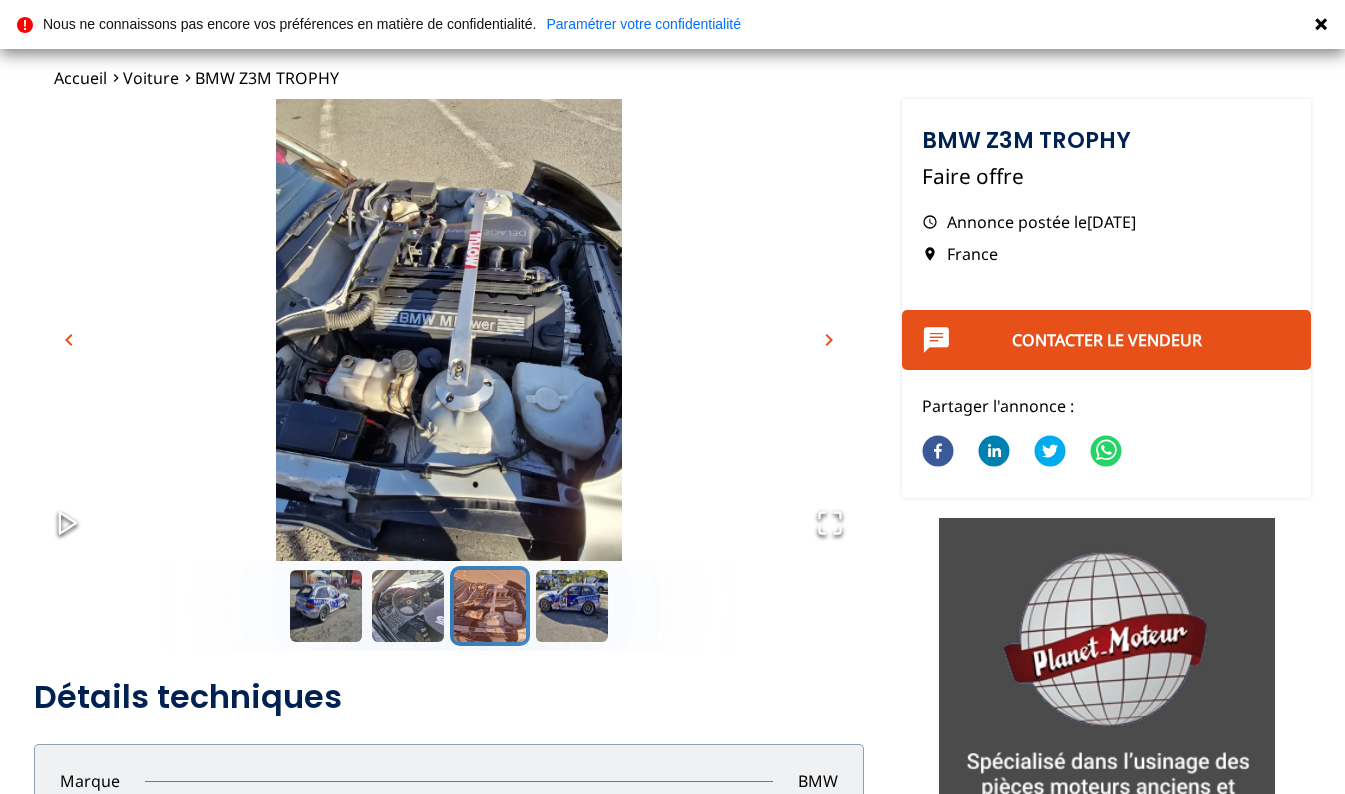 click on "chevron_right" at bounding box center (829, 340) 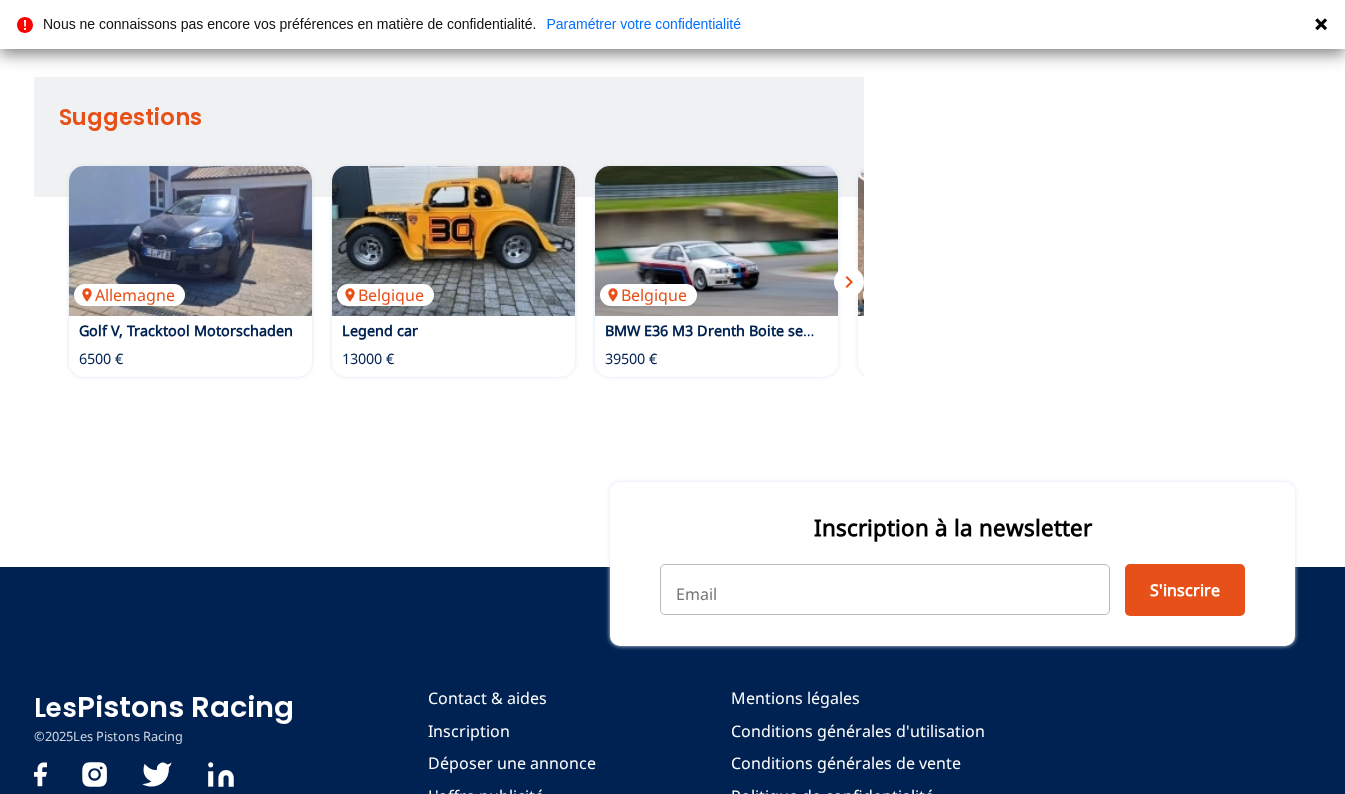 scroll, scrollTop: 1128, scrollLeft: 0, axis: vertical 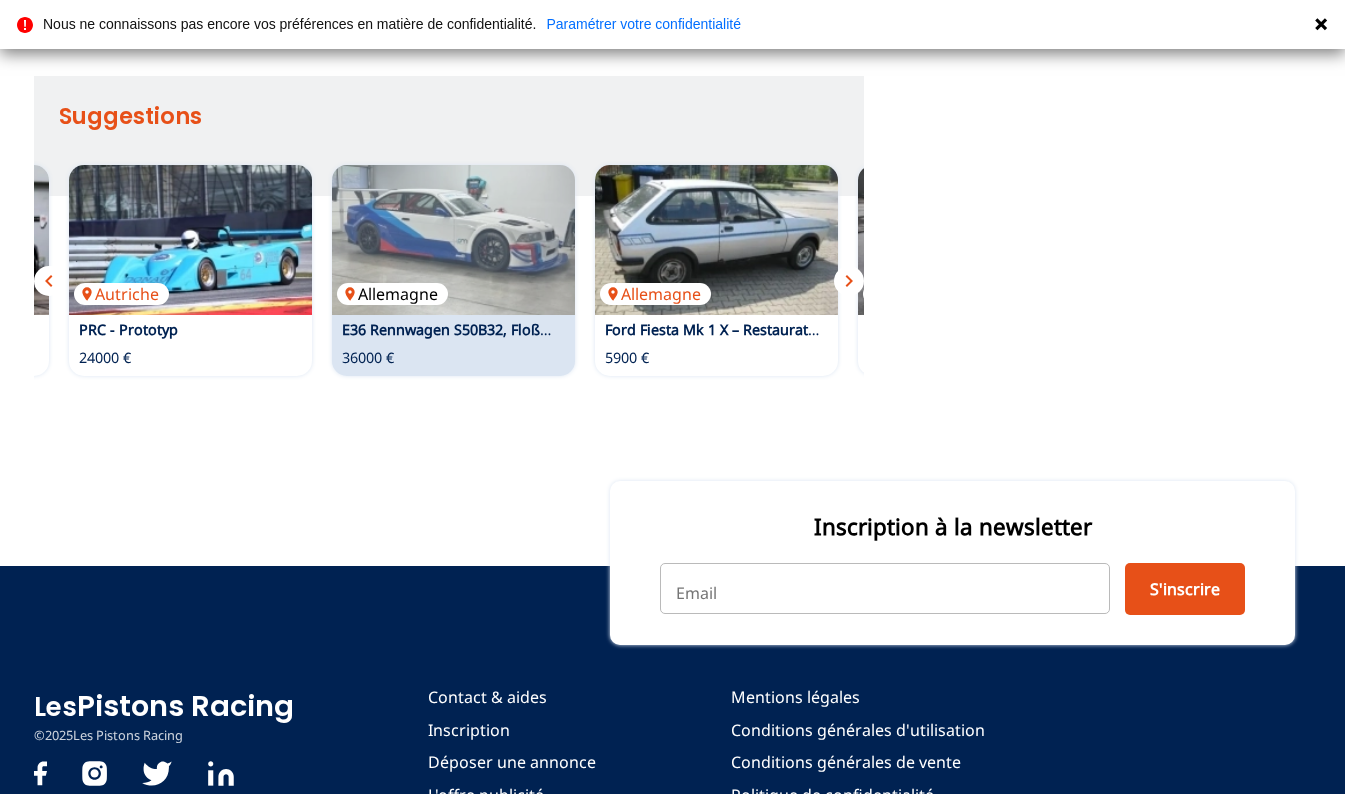 click at bounding box center (453, 240) 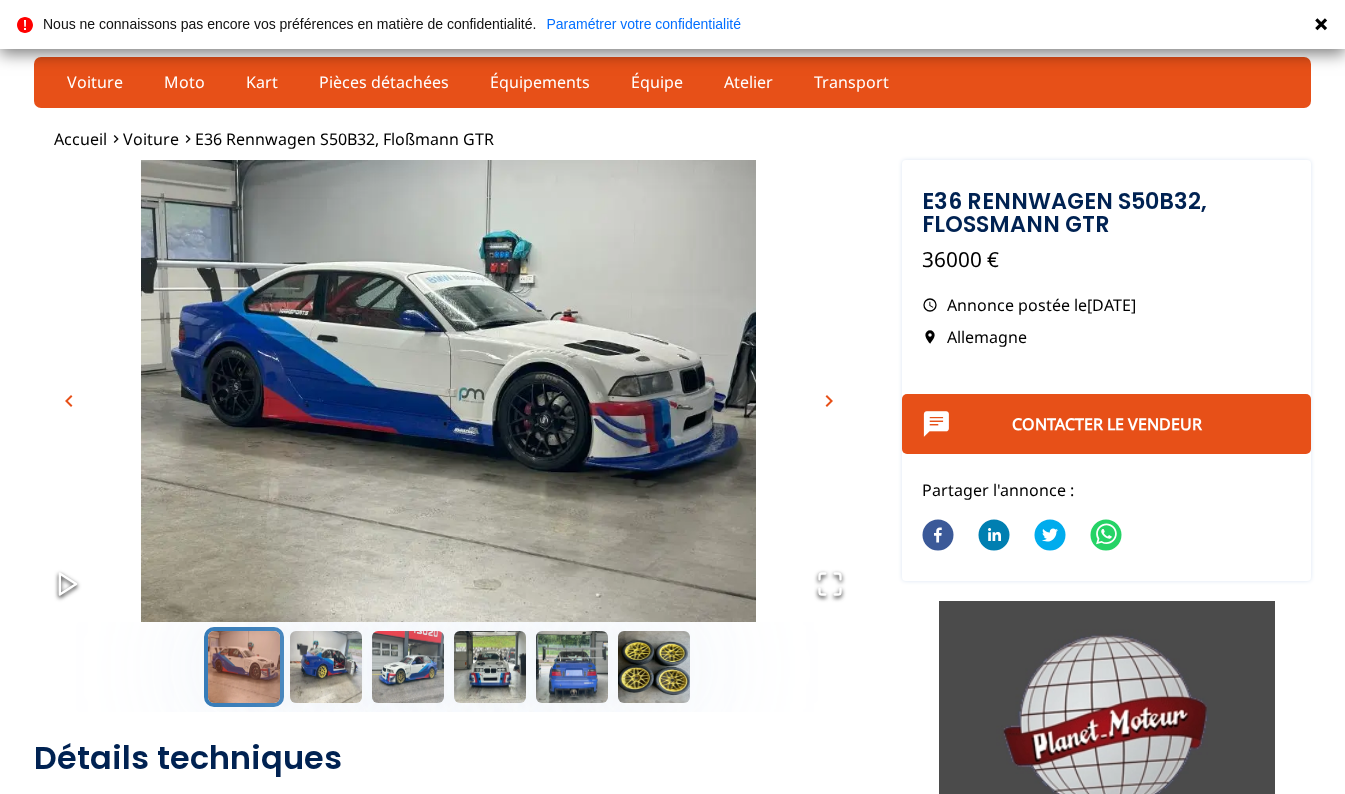 scroll, scrollTop: 0, scrollLeft: 0, axis: both 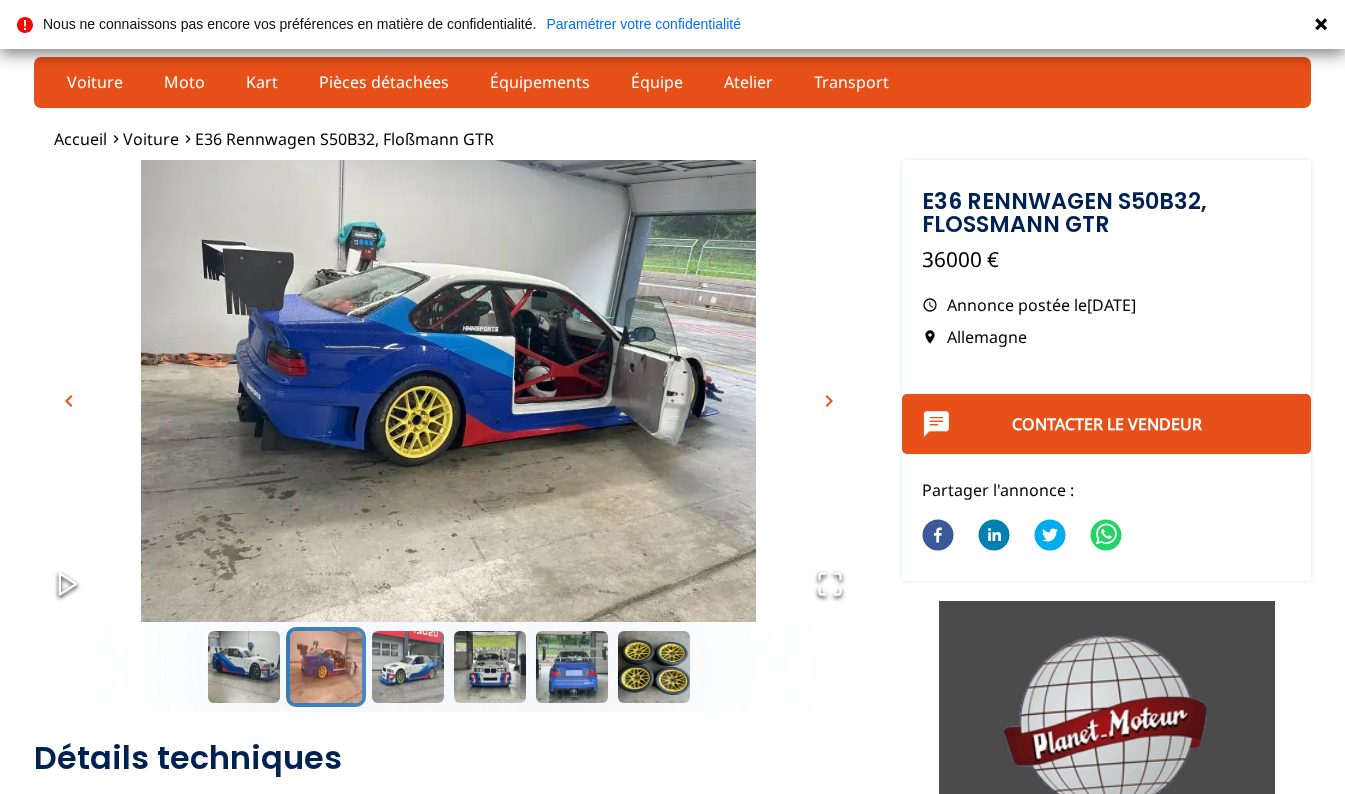 click on "chevron_right" at bounding box center (829, 401) 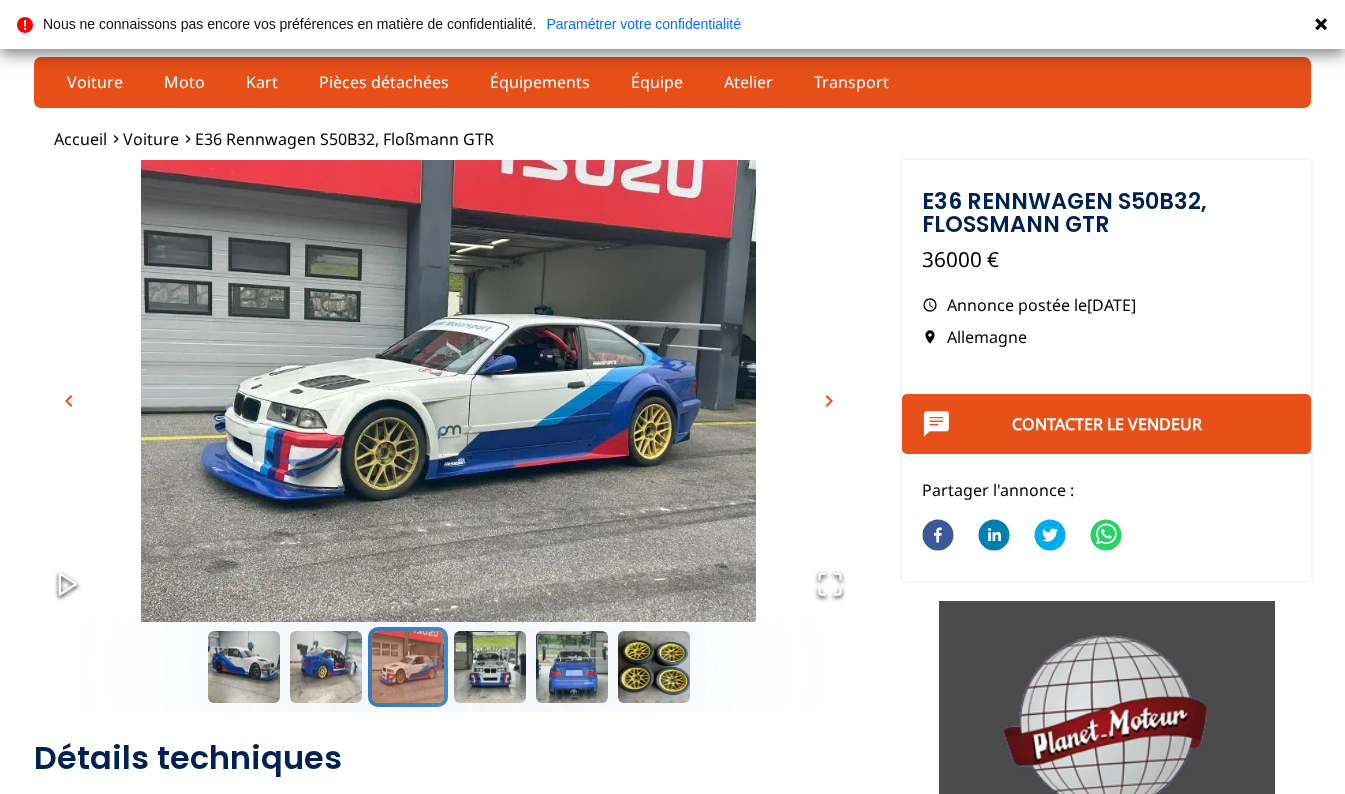 click on "chevron_right" at bounding box center (829, 401) 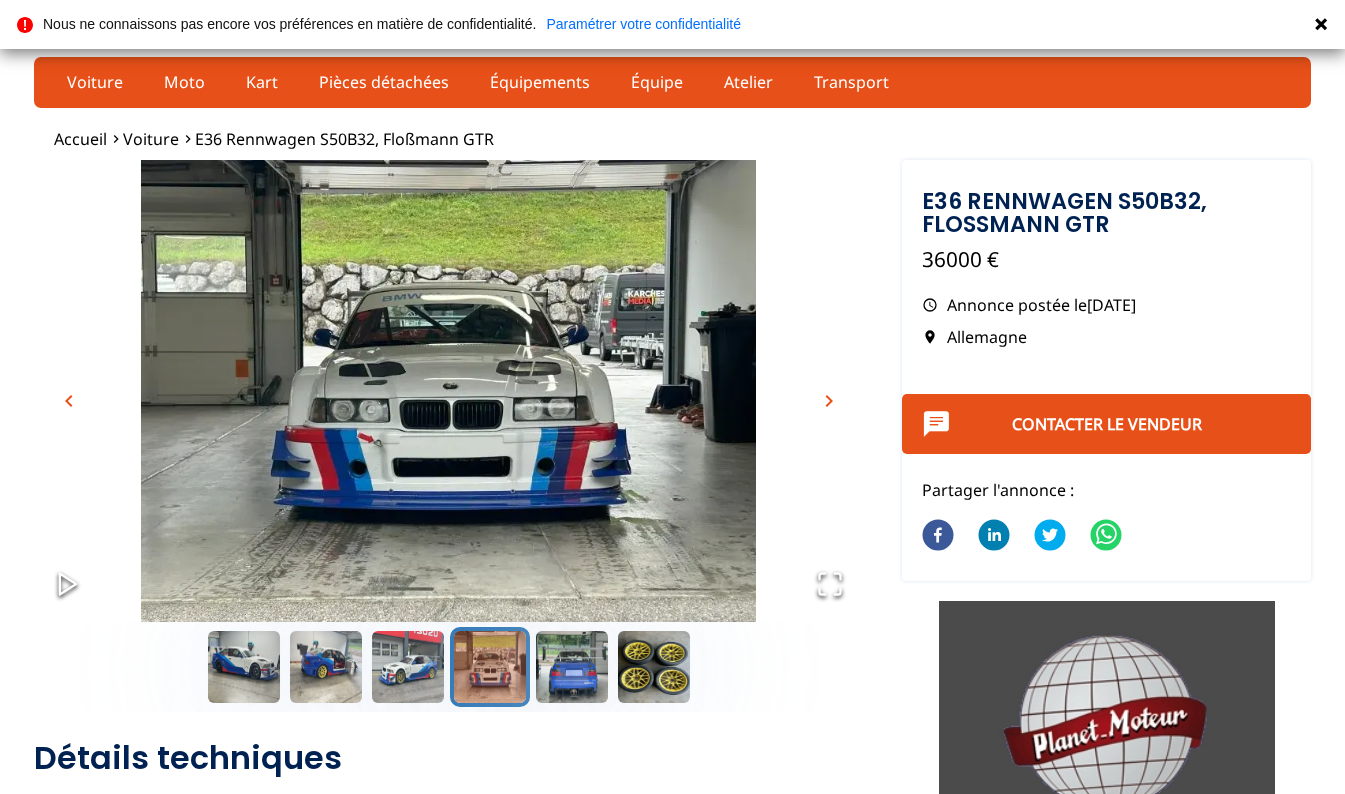 click on "chevron_right" at bounding box center [829, 401] 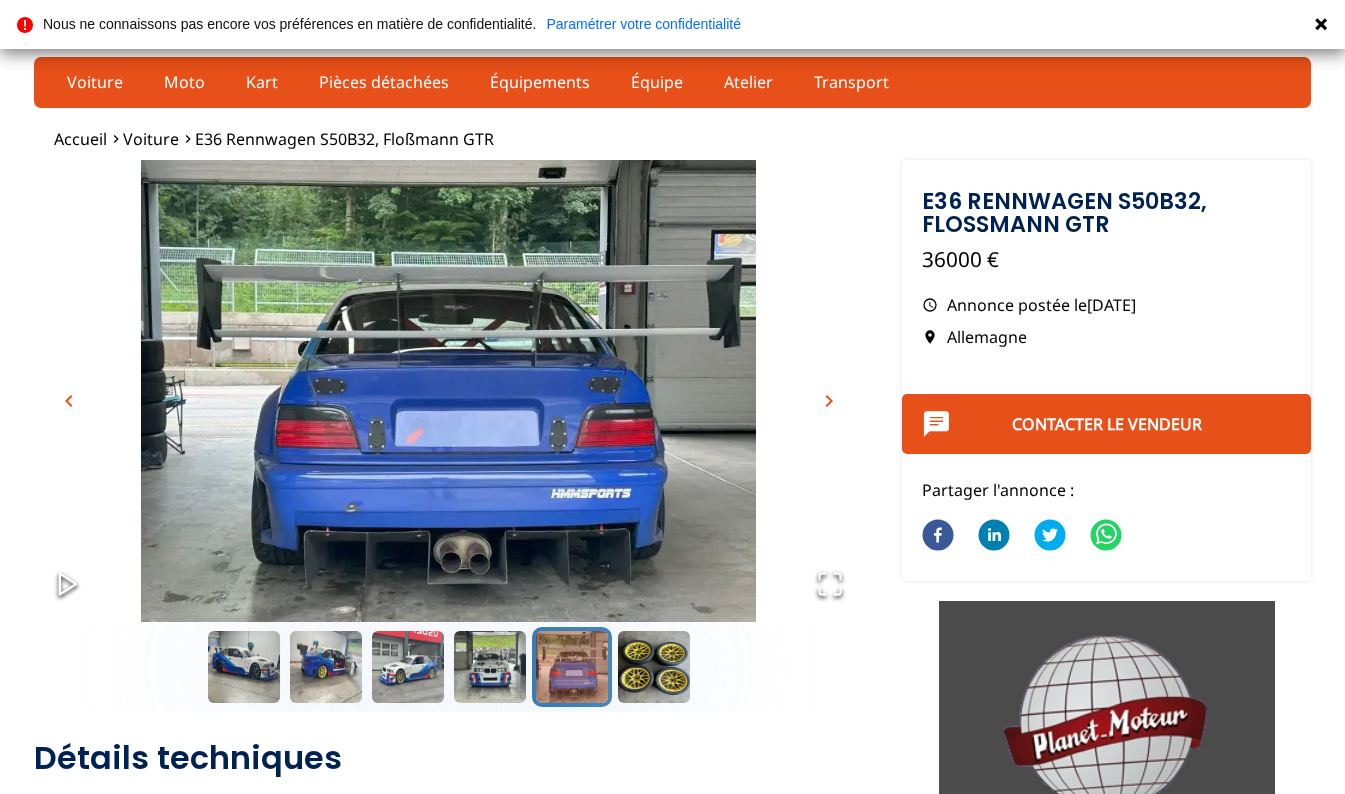 click on "chevron_right" at bounding box center (829, 401) 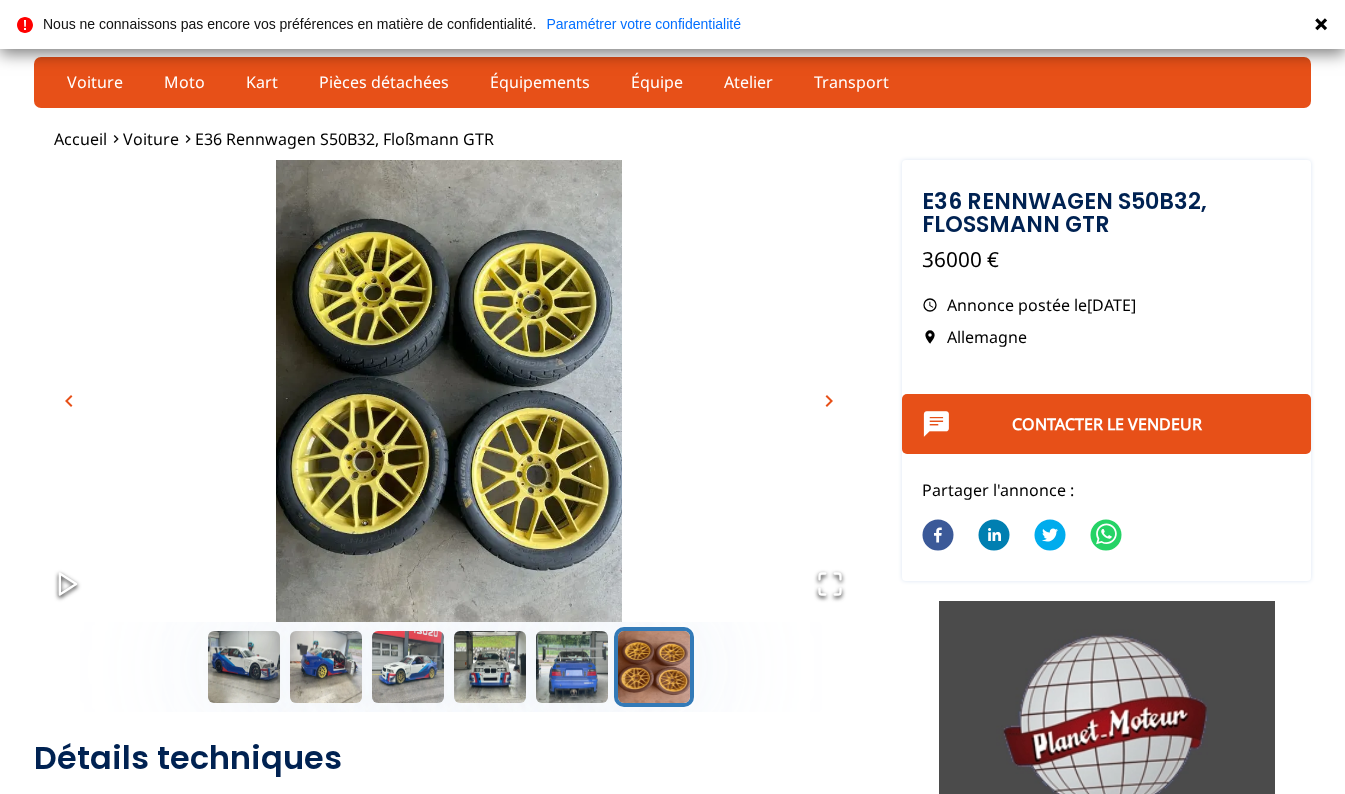click on "chevron_left" at bounding box center [69, 401] 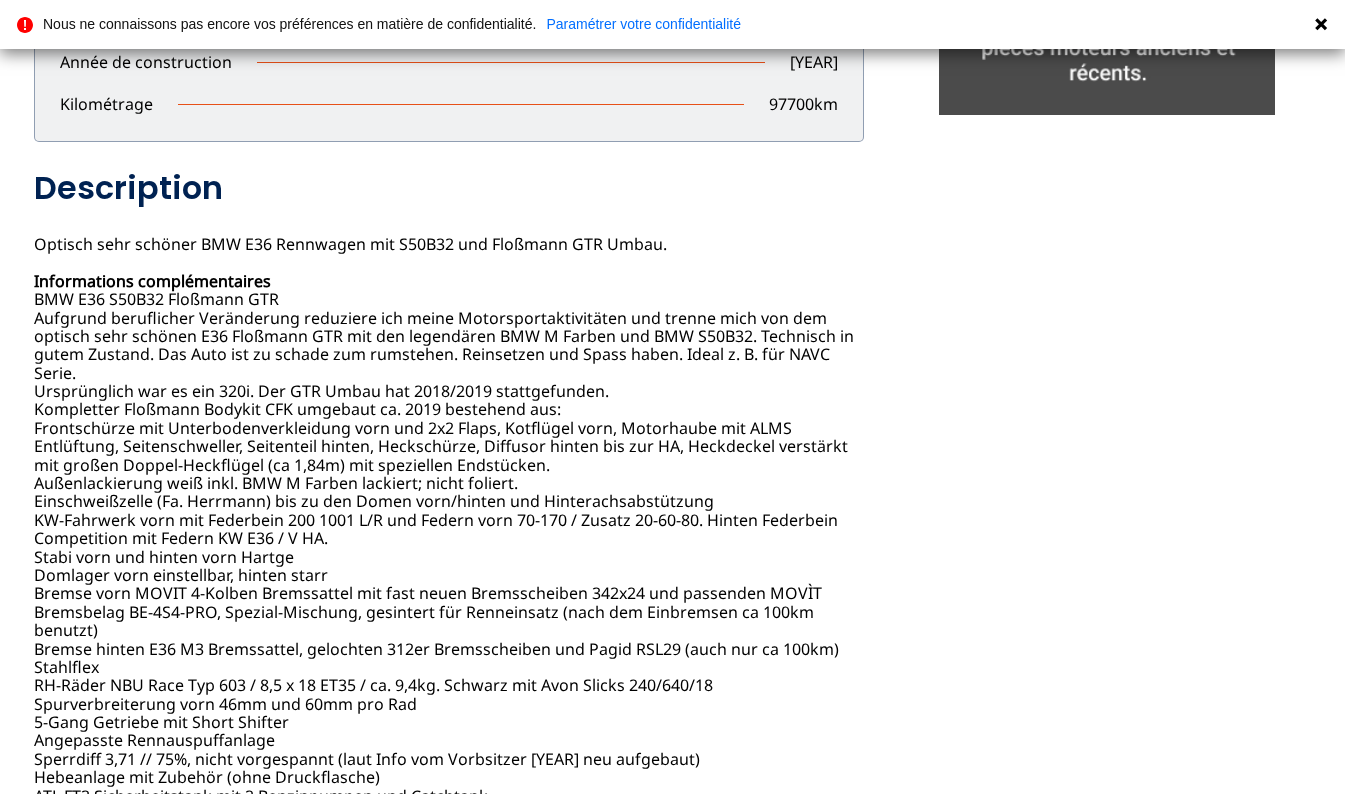 scroll, scrollTop: 827, scrollLeft: 0, axis: vertical 